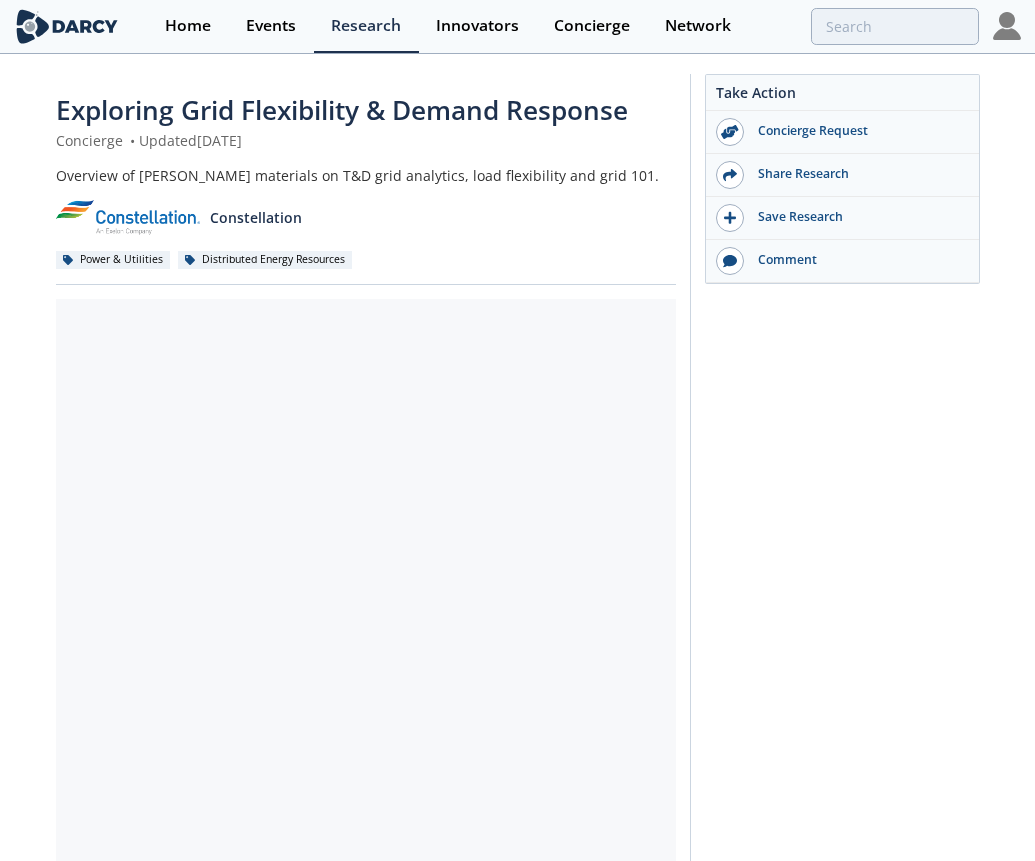 scroll, scrollTop: 0, scrollLeft: 0, axis: both 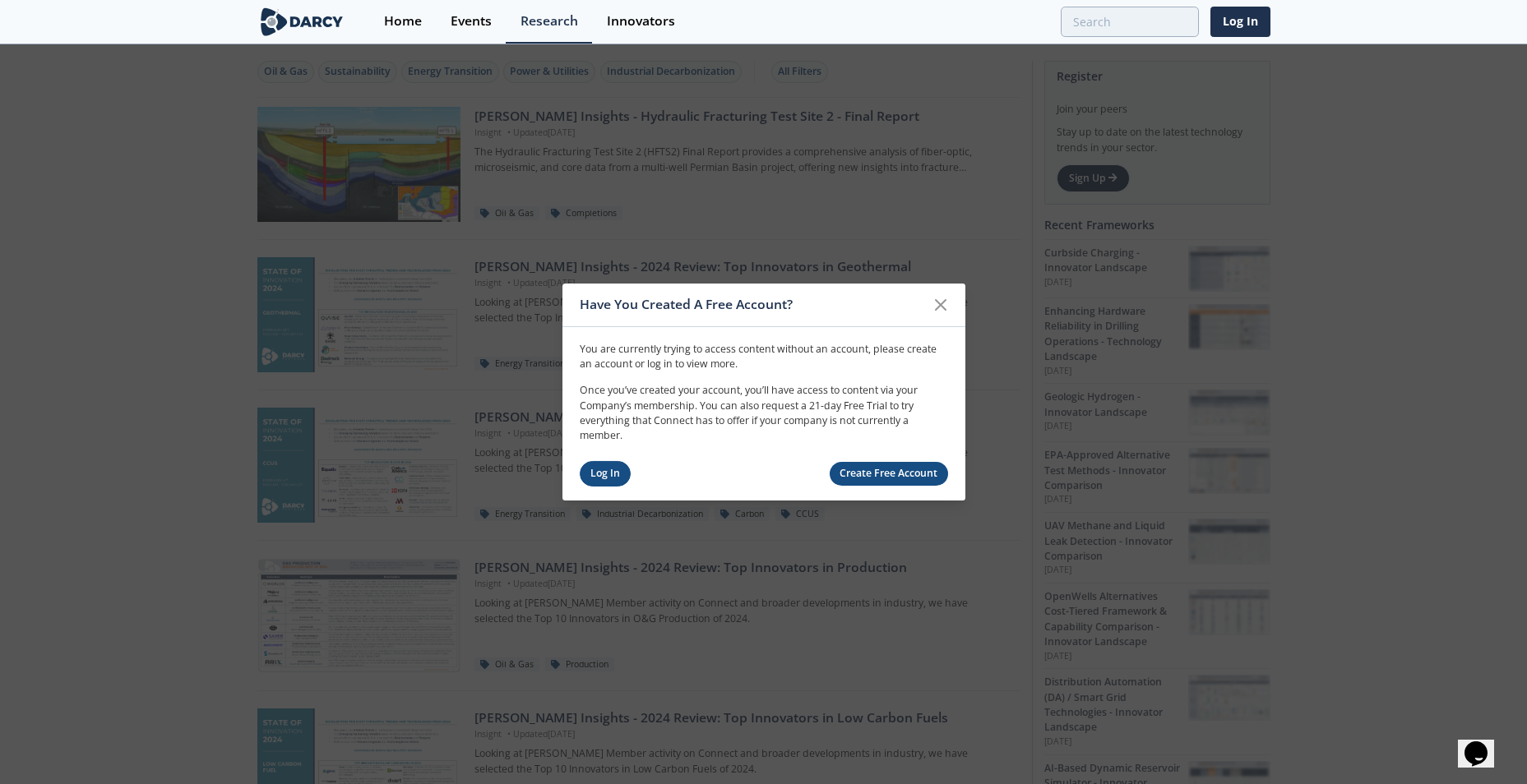 click on "Log In" at bounding box center (605, 473) 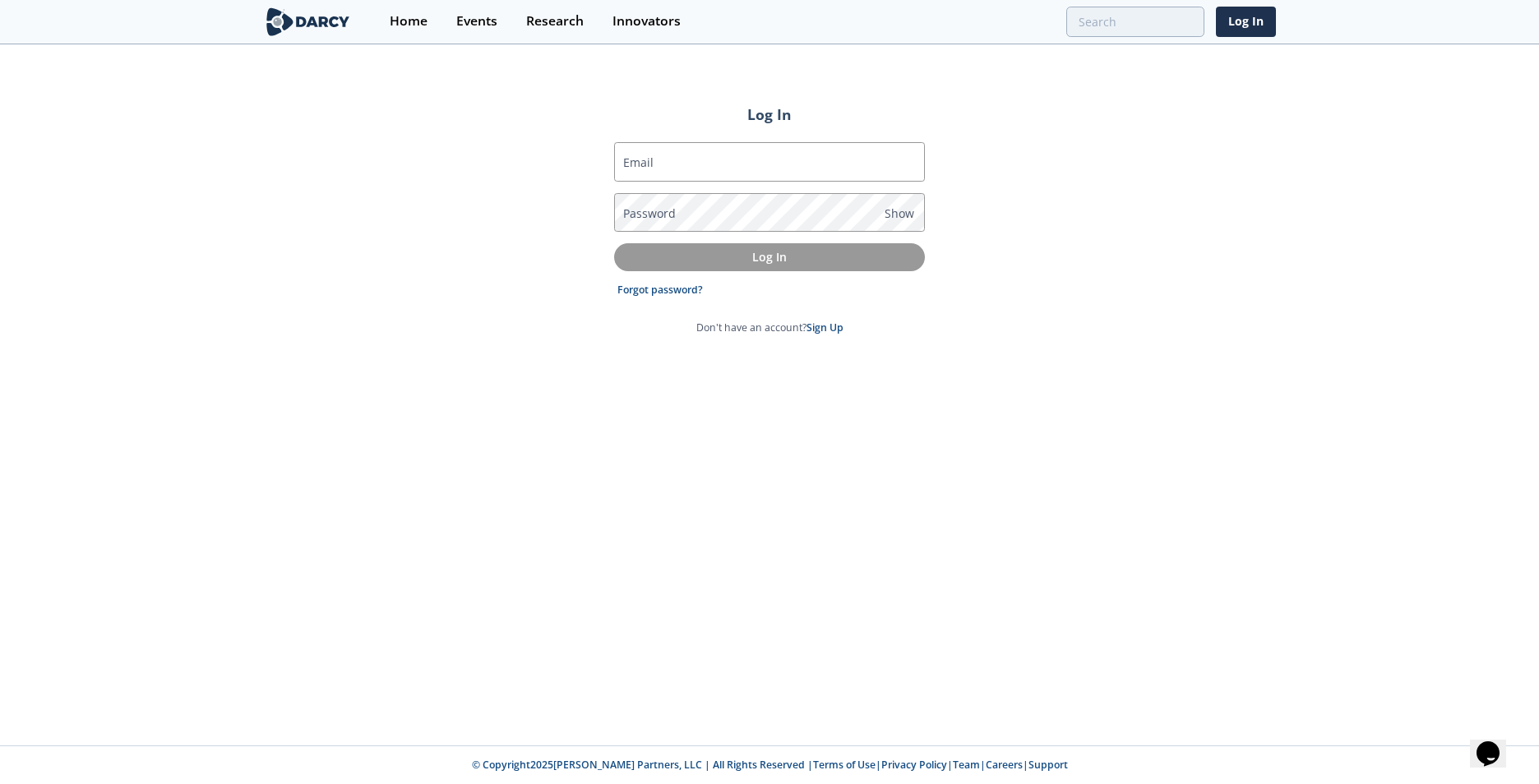 type on "evan.ganz@constellation.com" 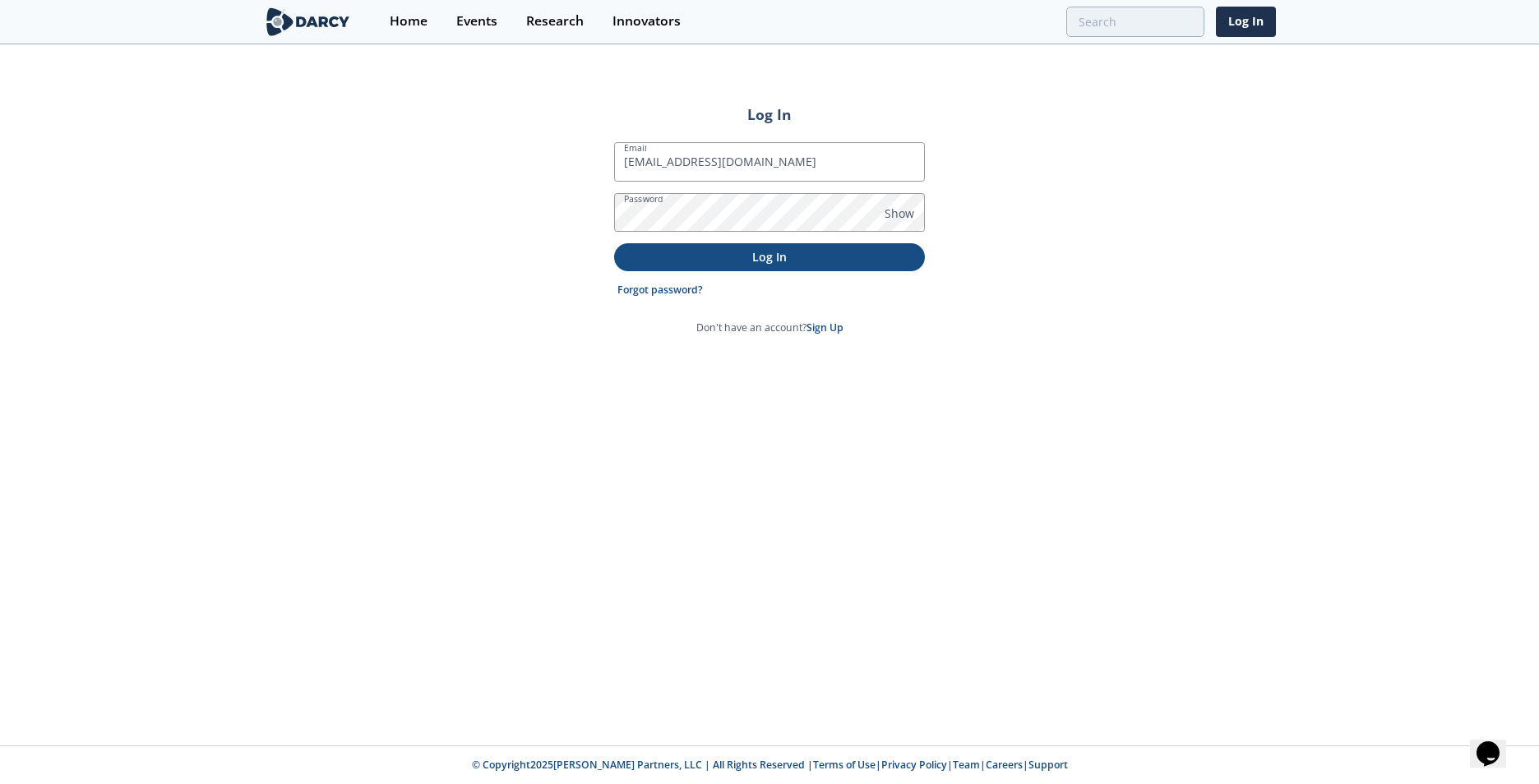 click on "Log In" at bounding box center [770, 256] 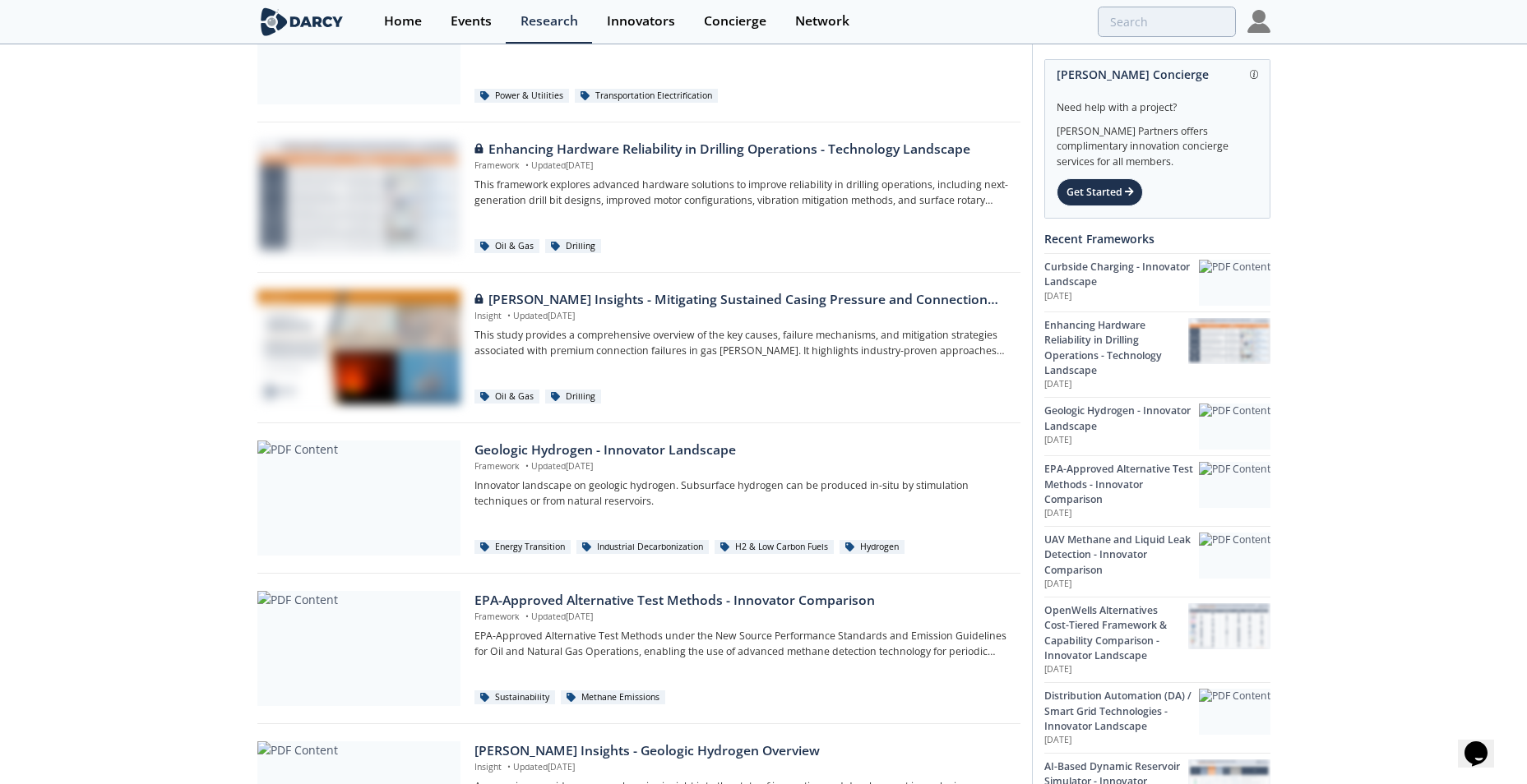 scroll, scrollTop: 0, scrollLeft: 0, axis: both 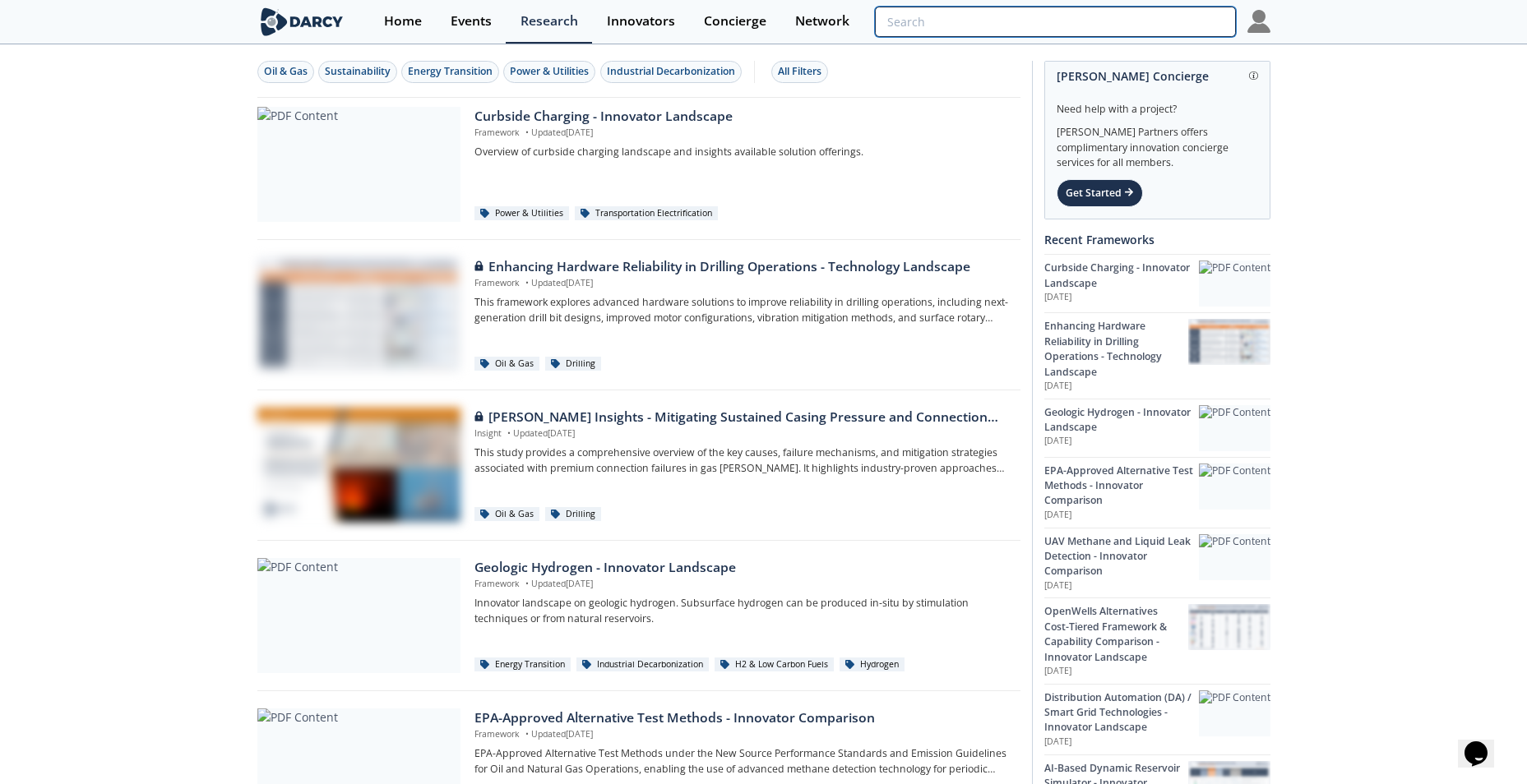 click at bounding box center [1055, 21] 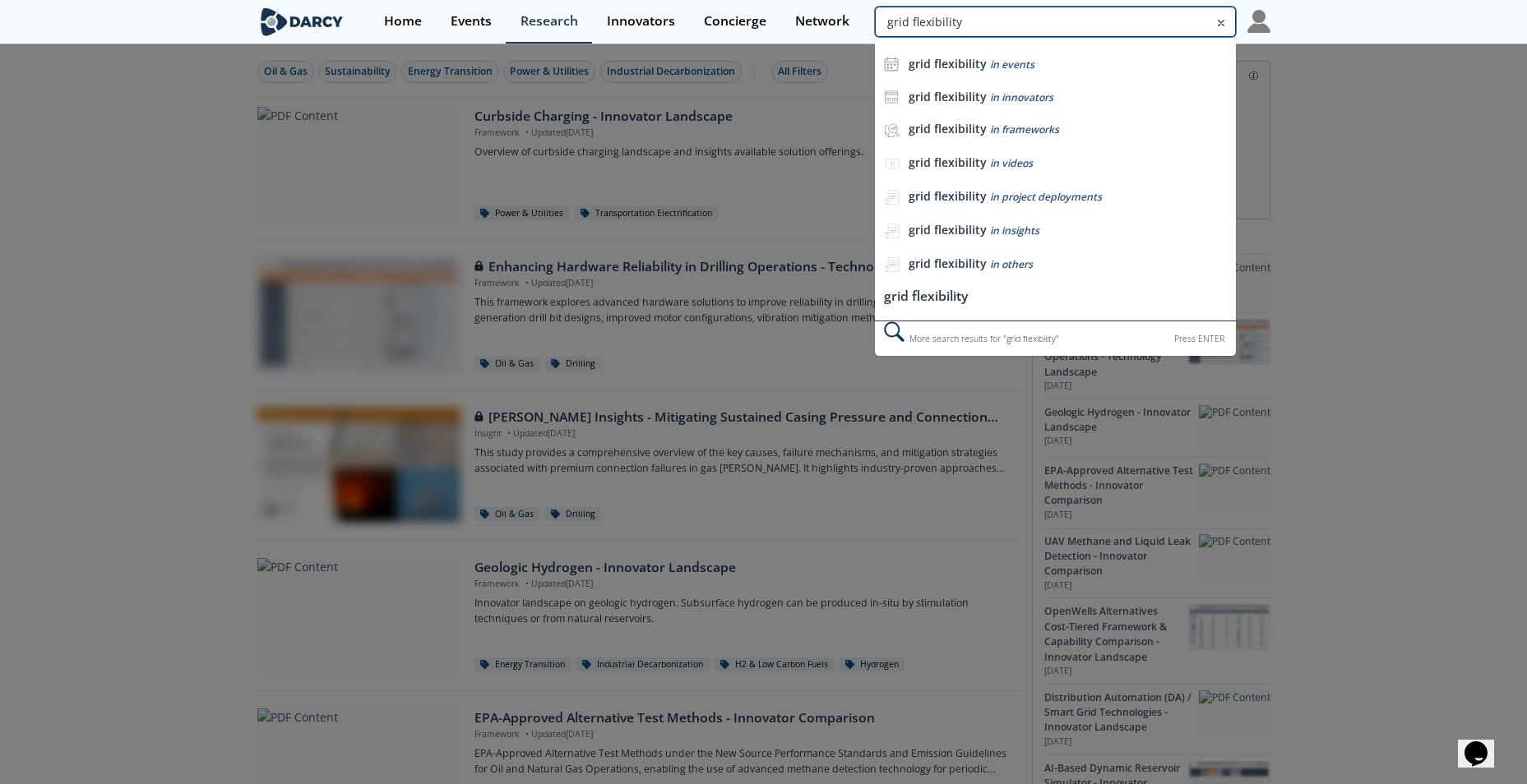 type on "grid flexibility" 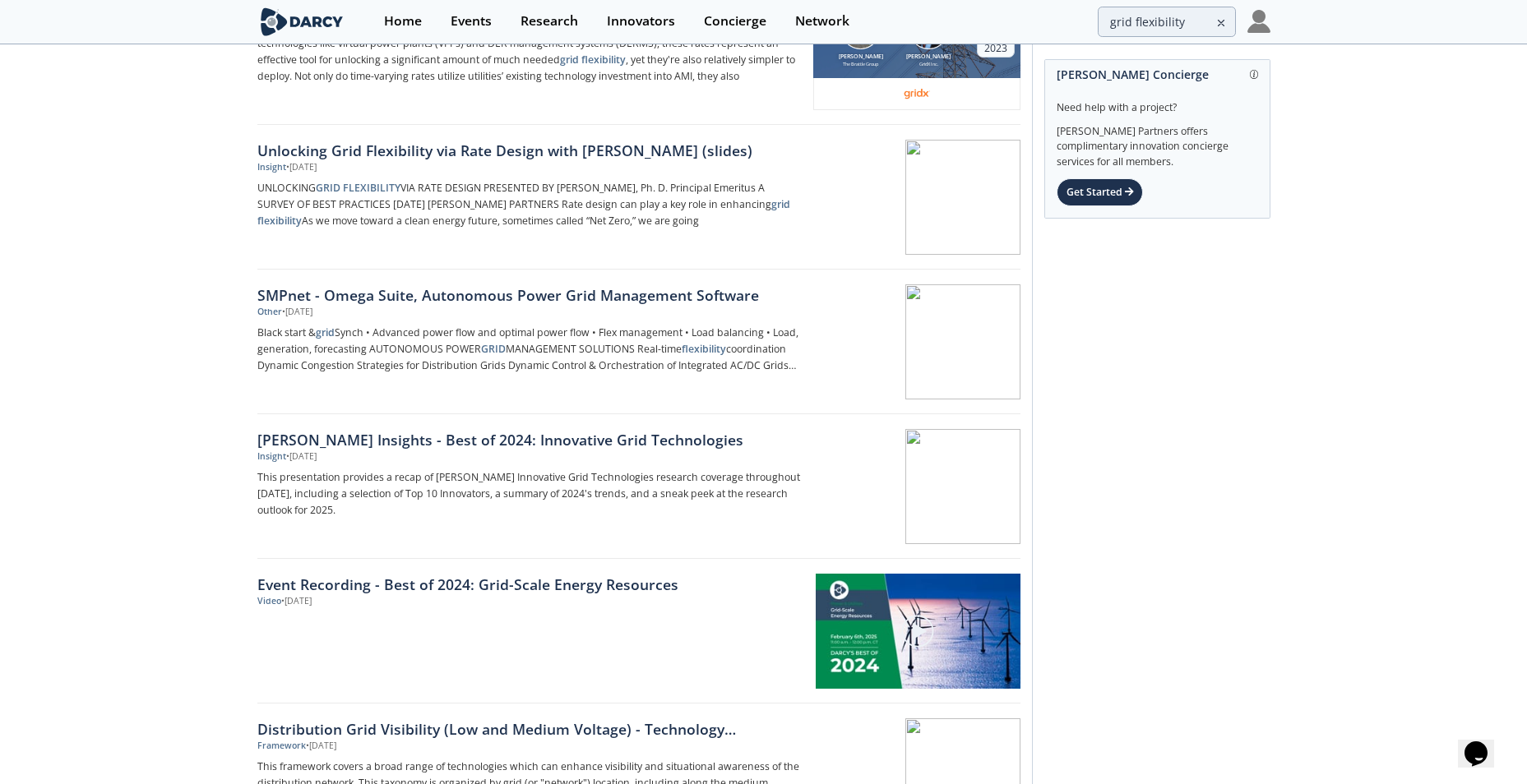 scroll, scrollTop: 904, scrollLeft: 0, axis: vertical 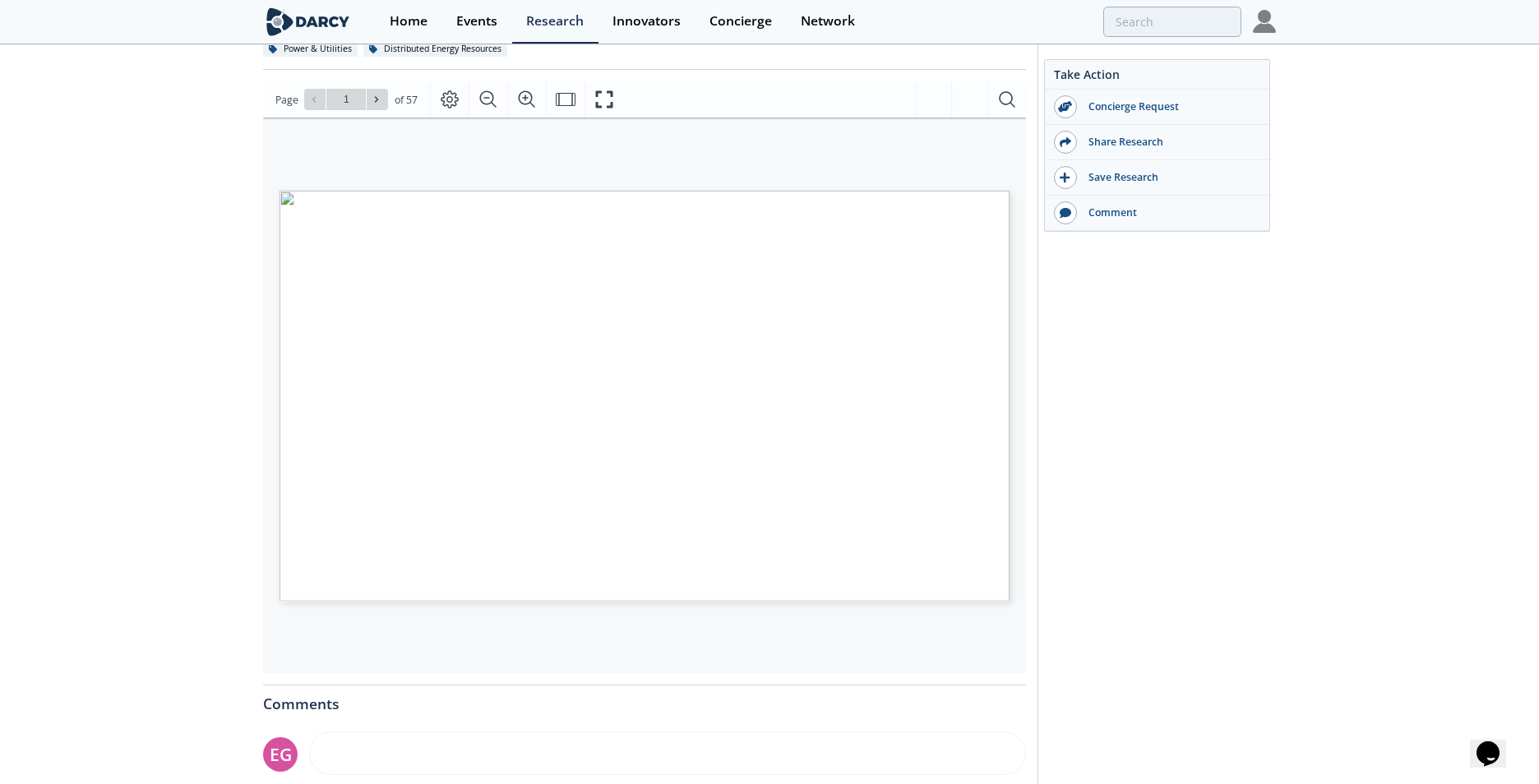 type on "2" 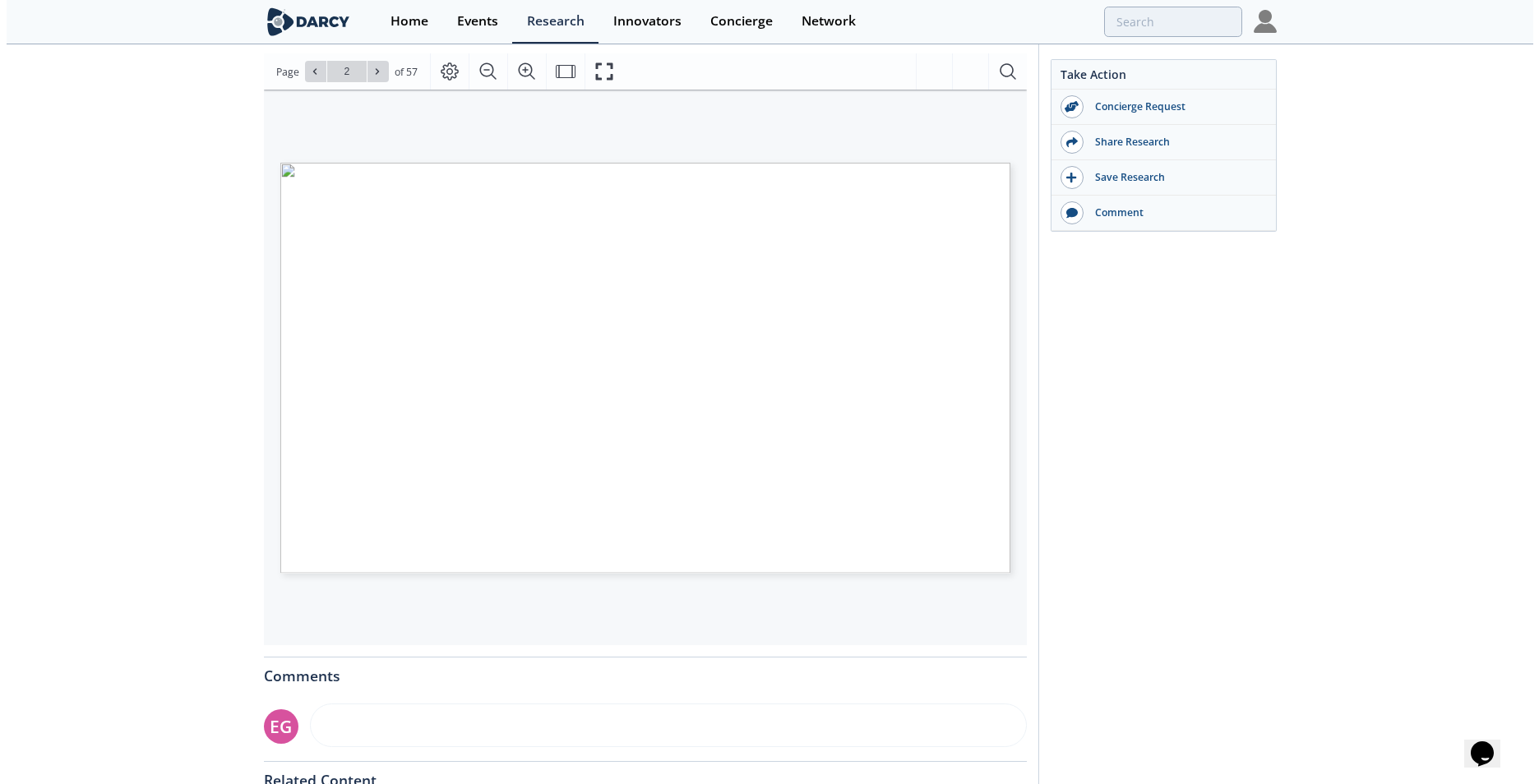 scroll, scrollTop: 164, scrollLeft: 0, axis: vertical 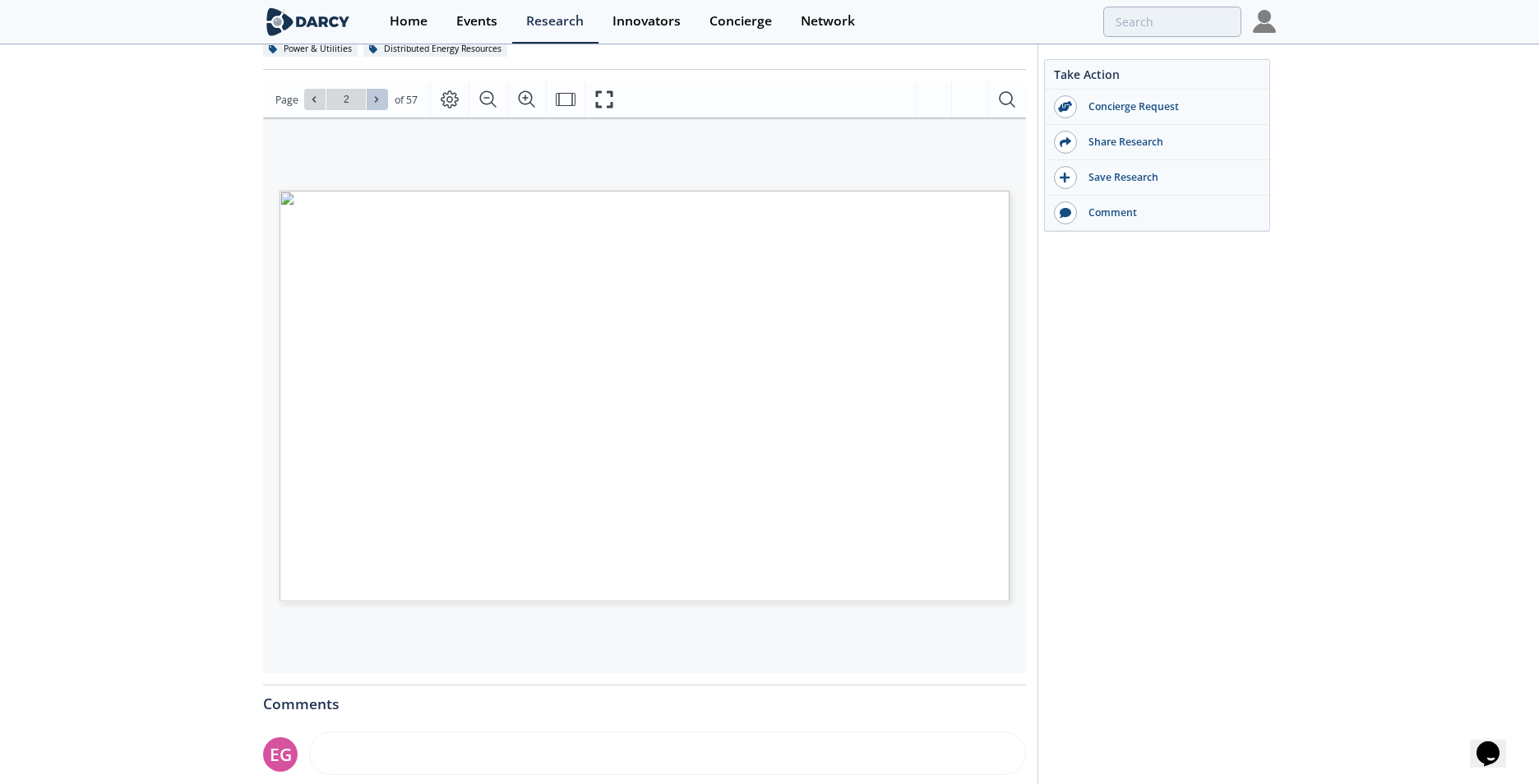 click 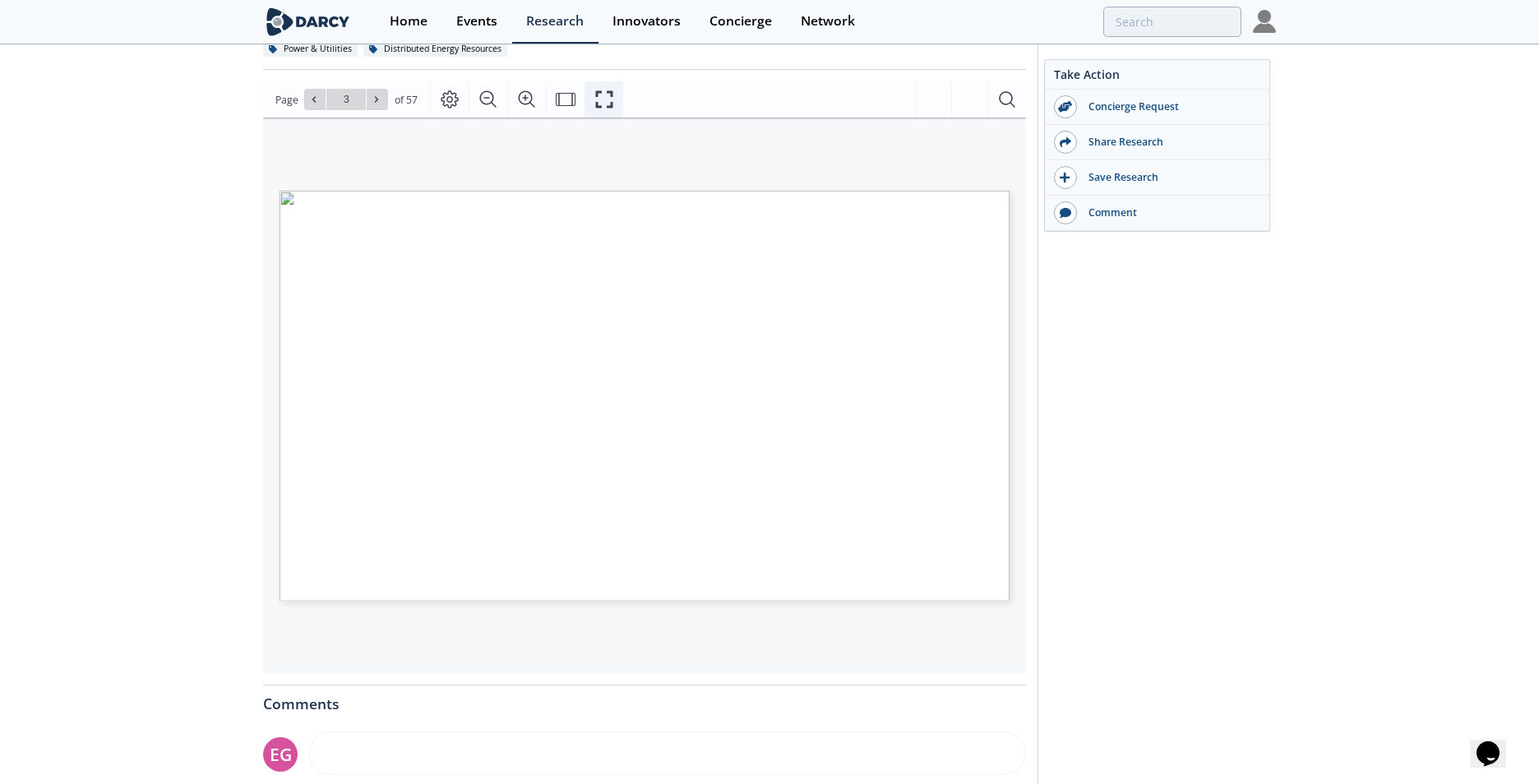 click 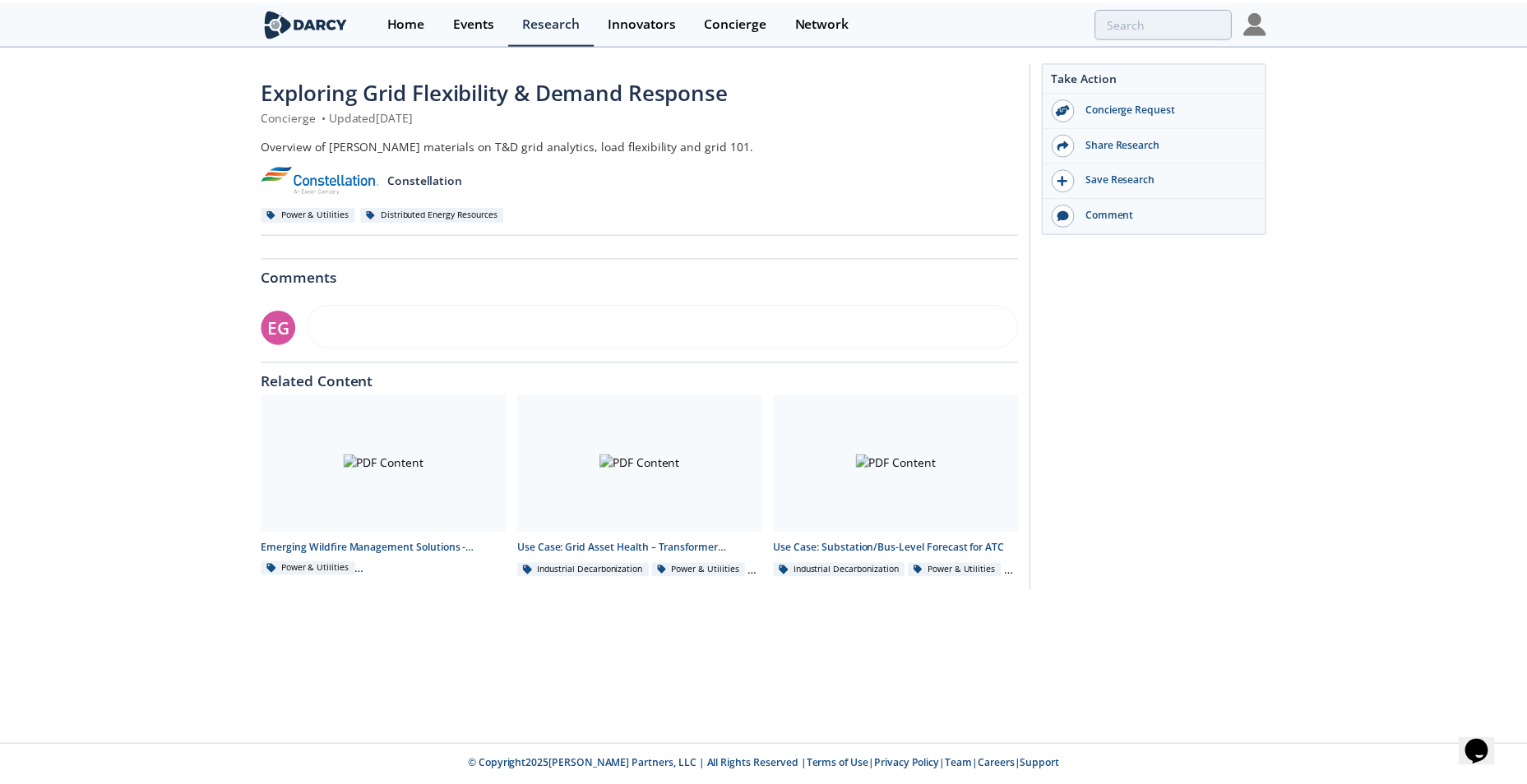 scroll, scrollTop: 0, scrollLeft: 0, axis: both 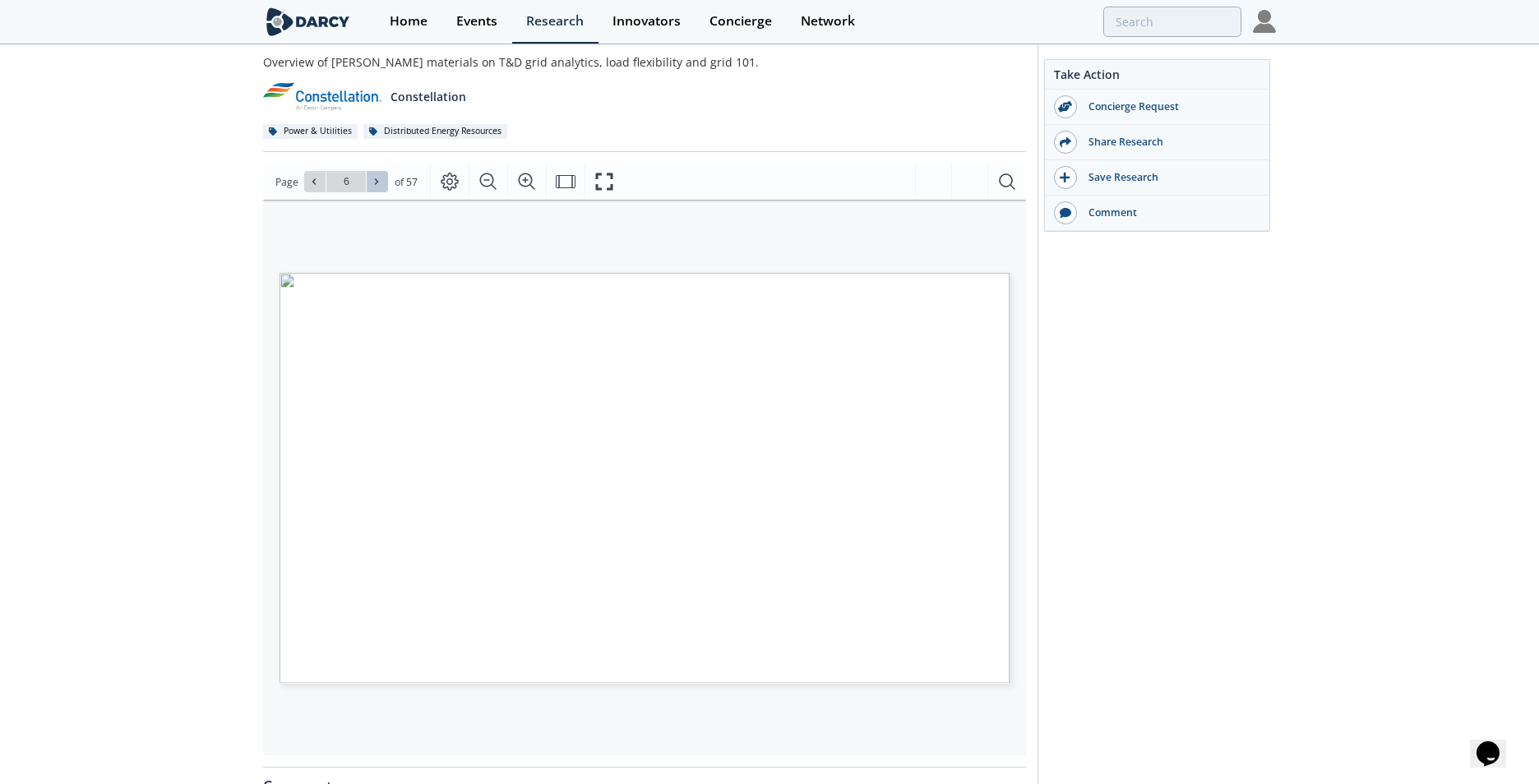 click 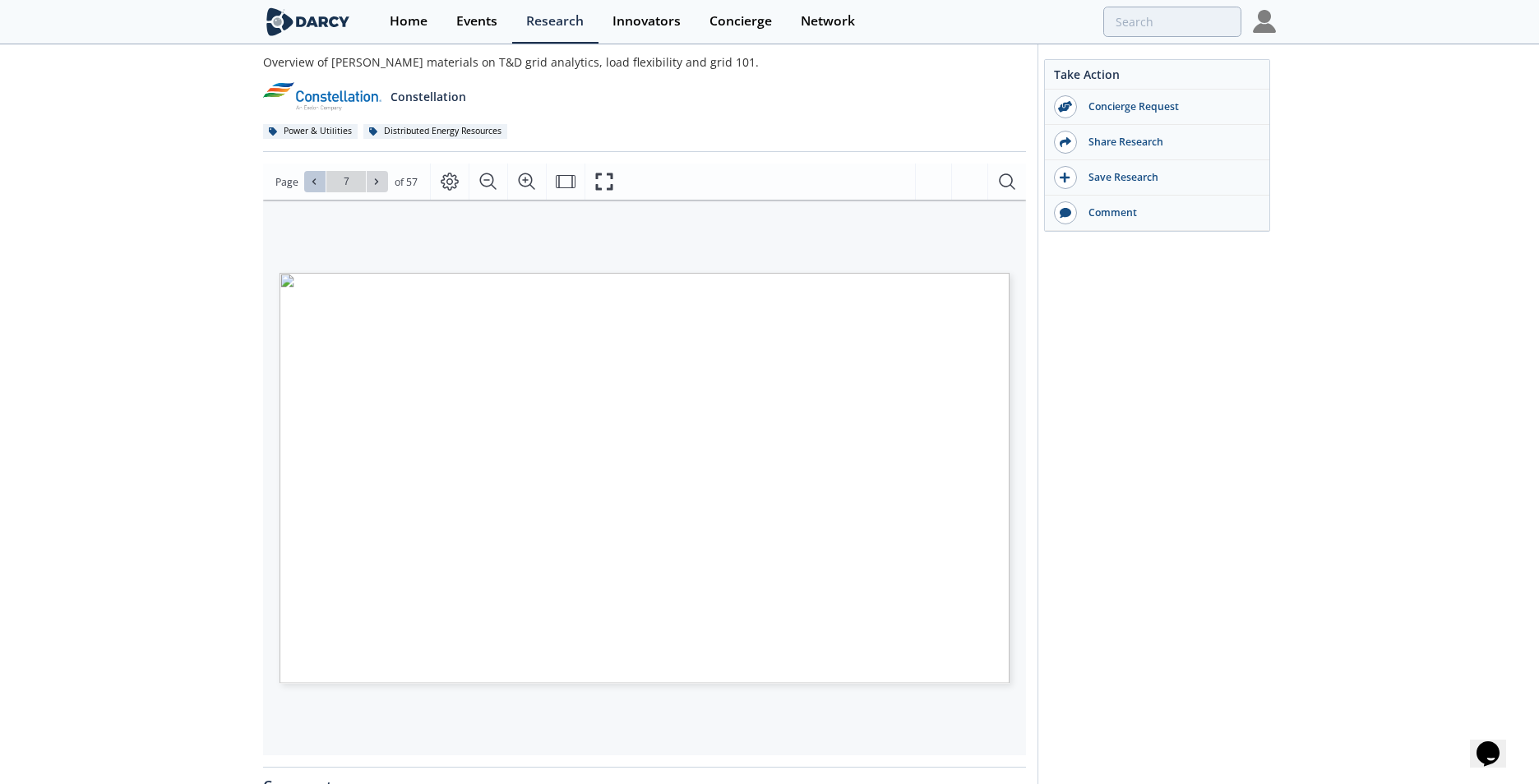 click 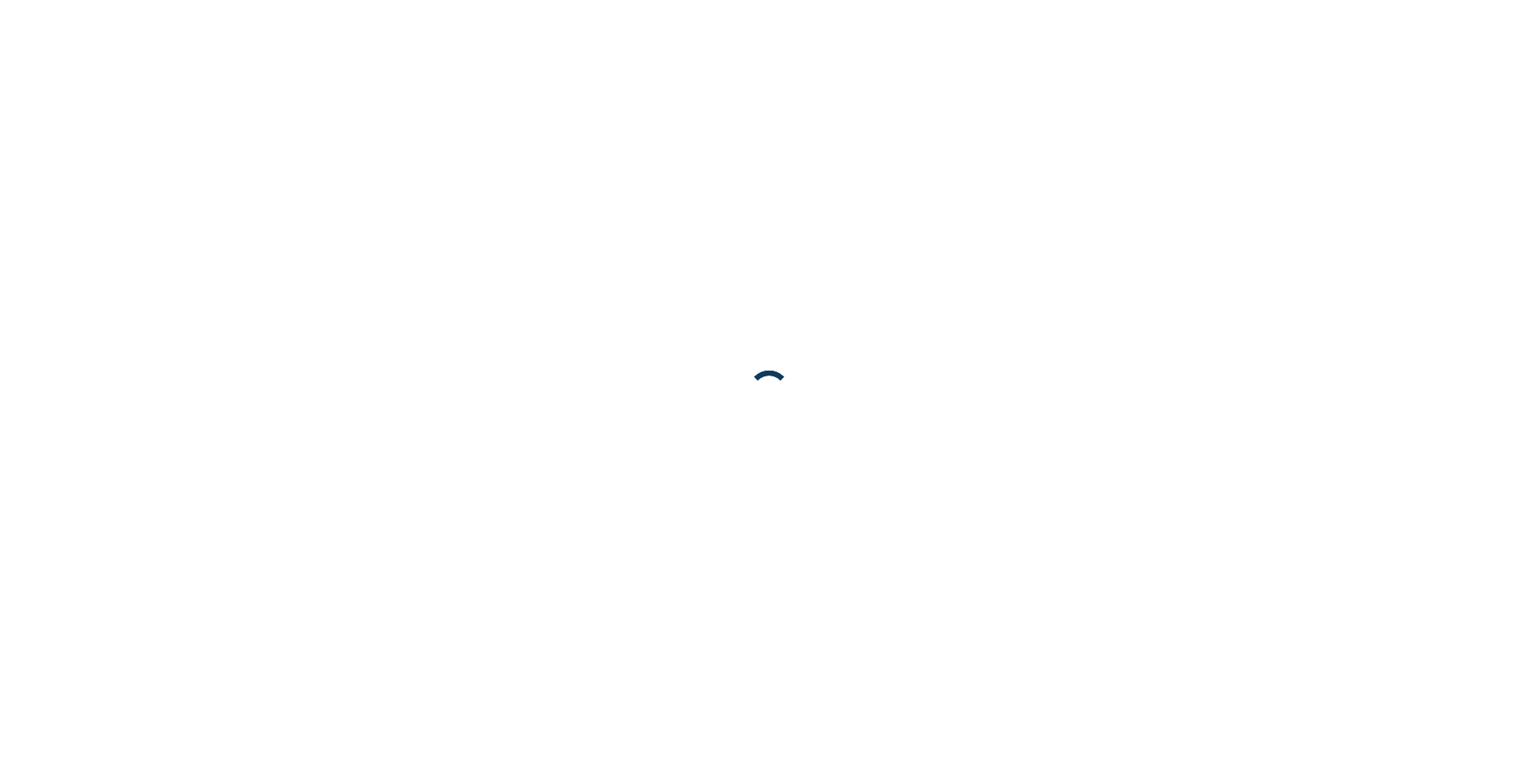 scroll, scrollTop: 0, scrollLeft: 0, axis: both 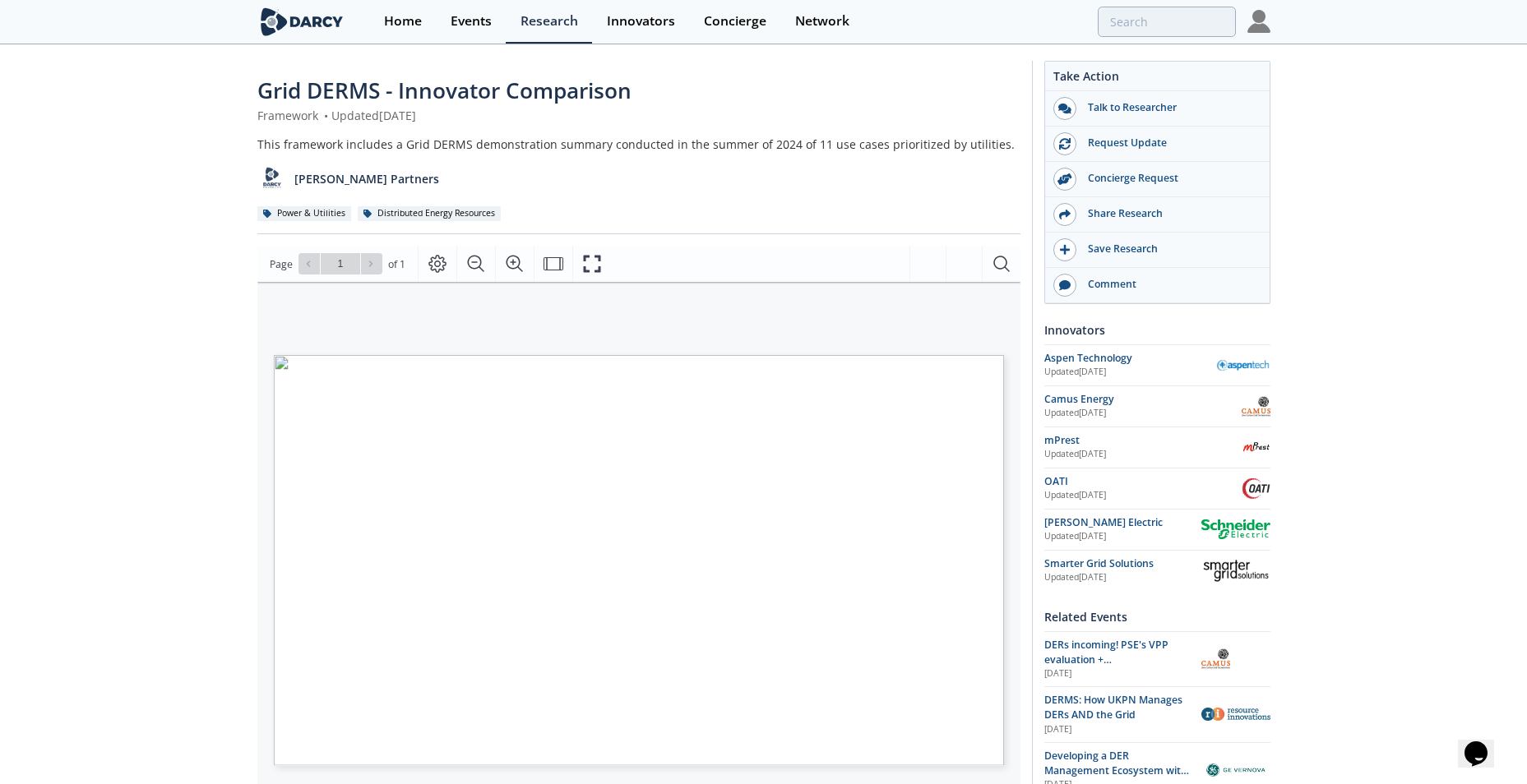 click on "Grid DERMS - Innovator Comparison
Framework
•
Updated  [DATE]
This framework includes a Grid DERMS demonstration summary conducted in the summer of 2024 of 11 use cases prioritized by utilities.
[PERSON_NAME] Partners
Power & Utilities
Distributed Energy Resources
EG" 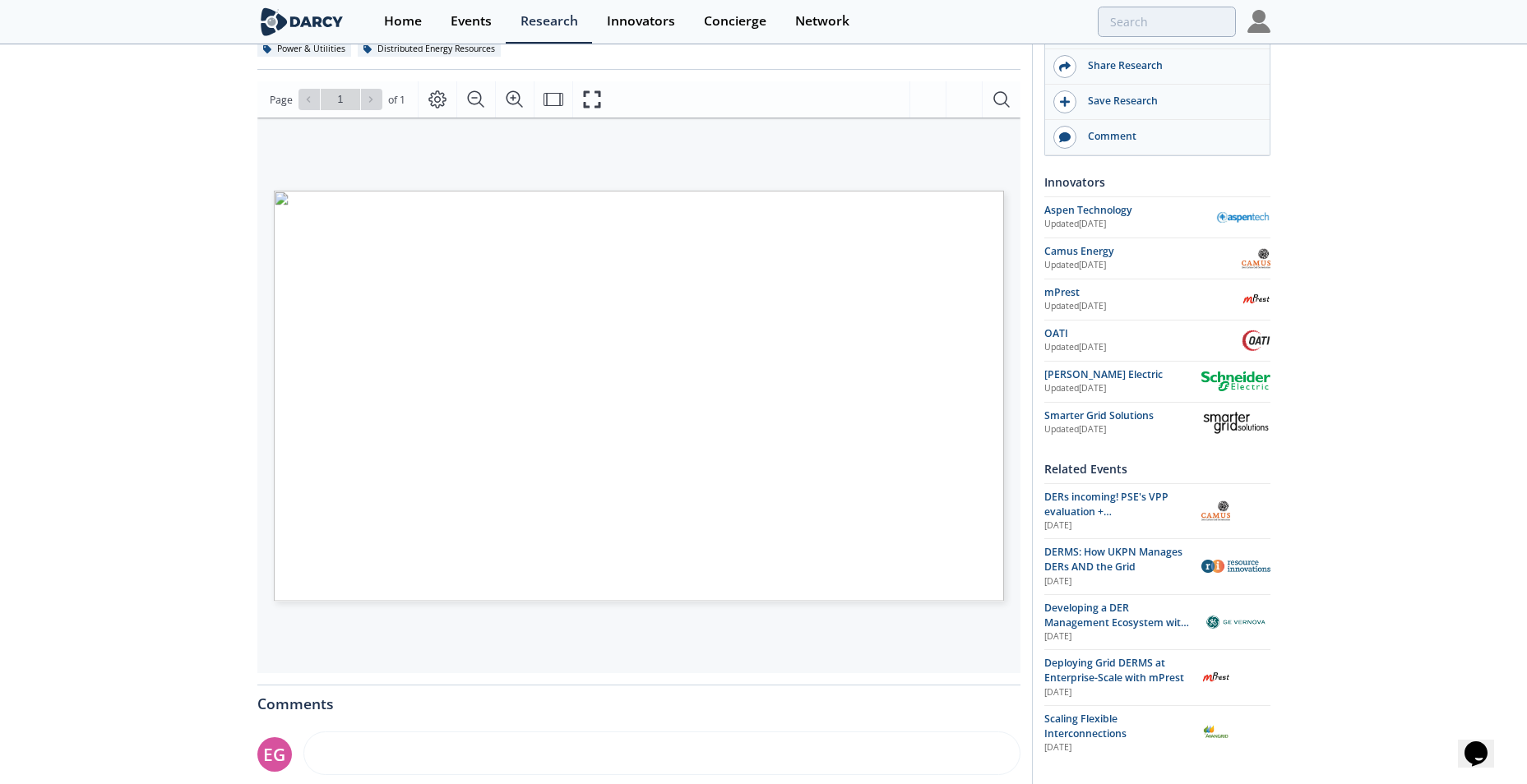 scroll, scrollTop: 82, scrollLeft: 0, axis: vertical 